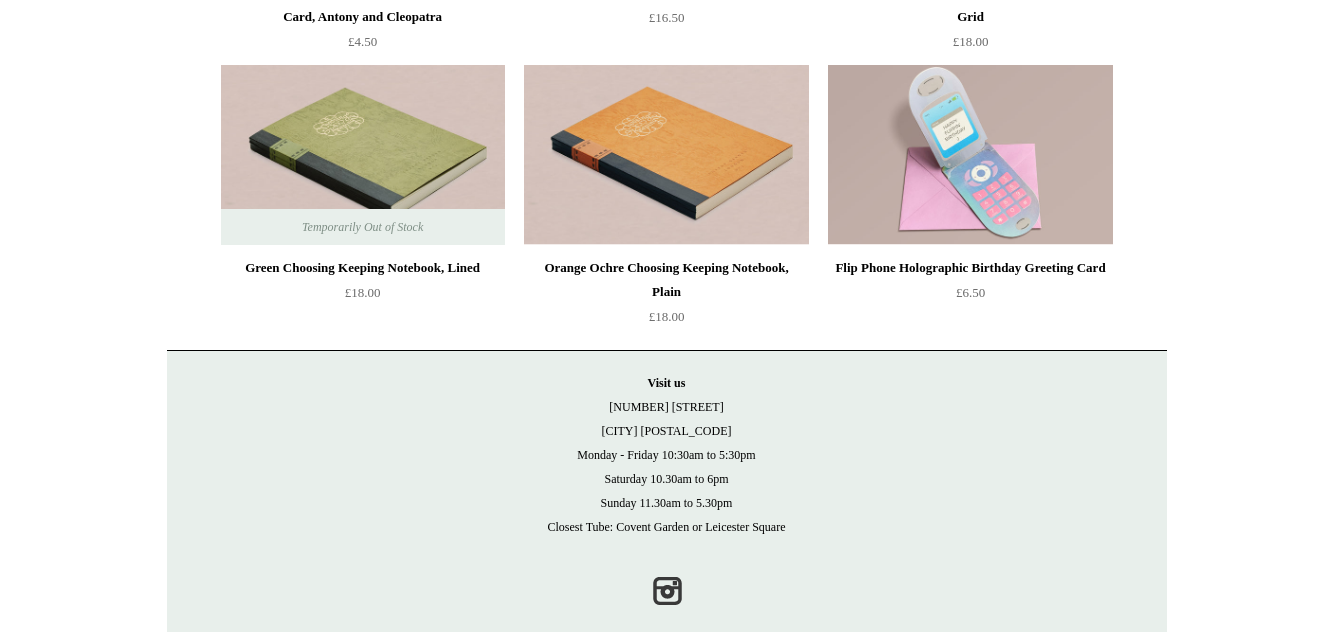 scroll, scrollTop: 4351, scrollLeft: 0, axis: vertical 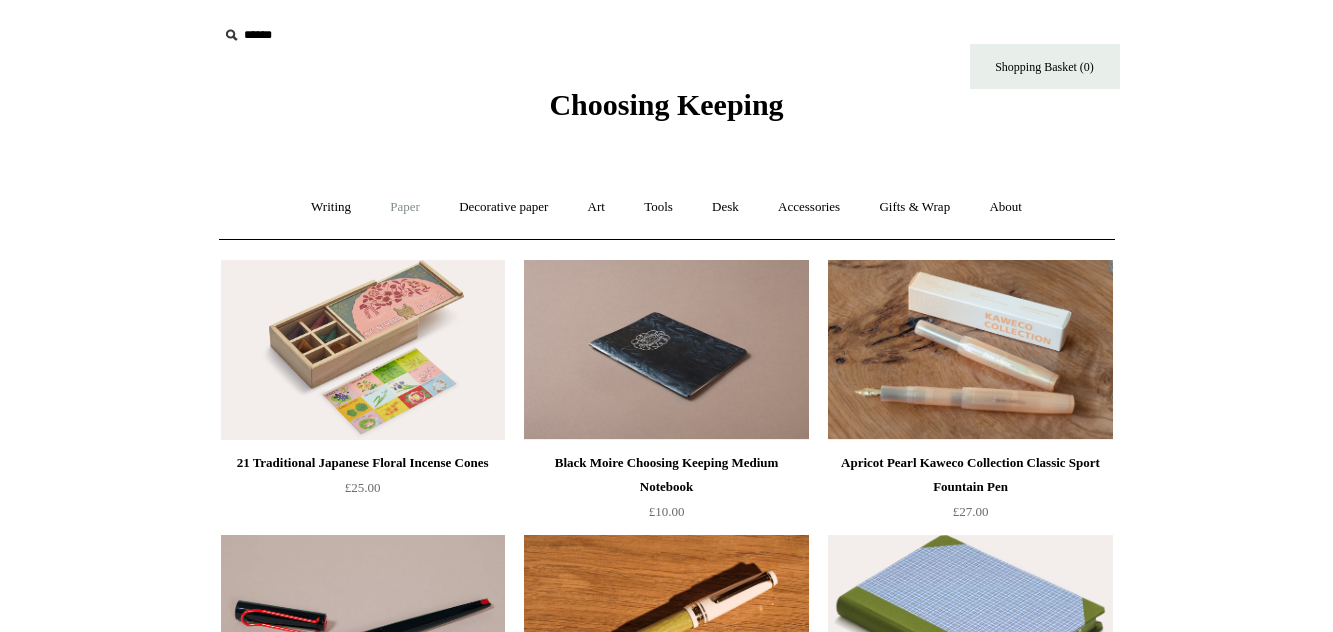click on "Paper +" at bounding box center [405, 207] 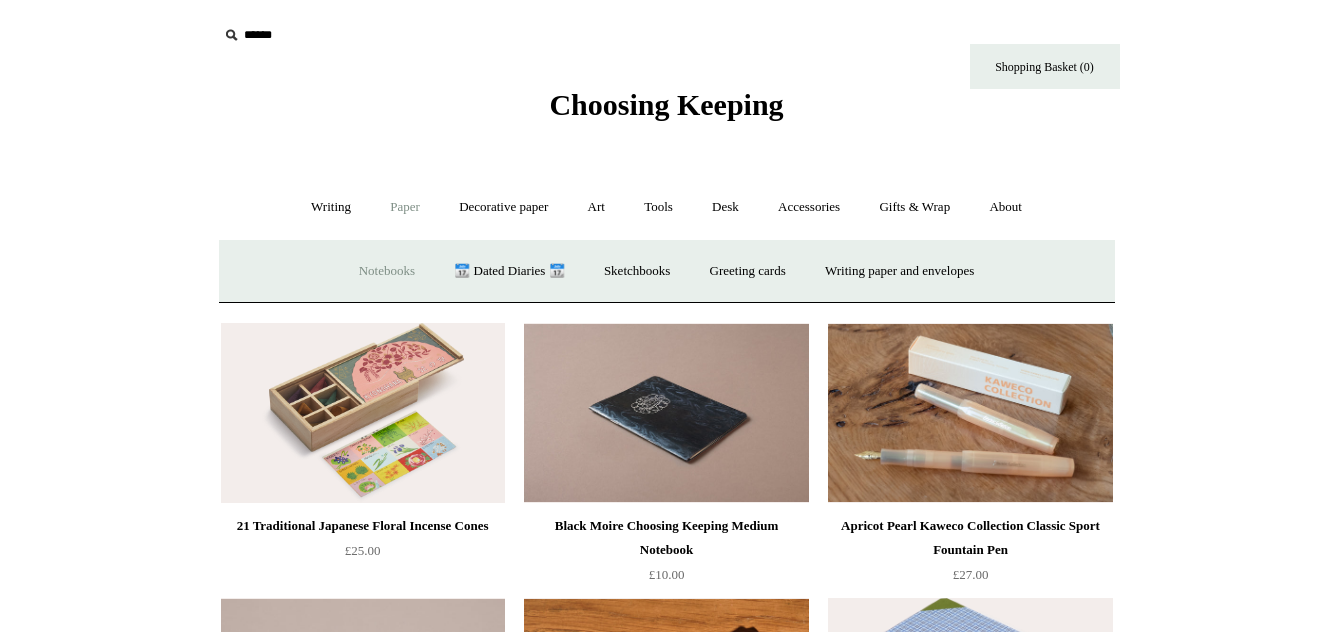 click on "Notebooks +" at bounding box center (387, 271) 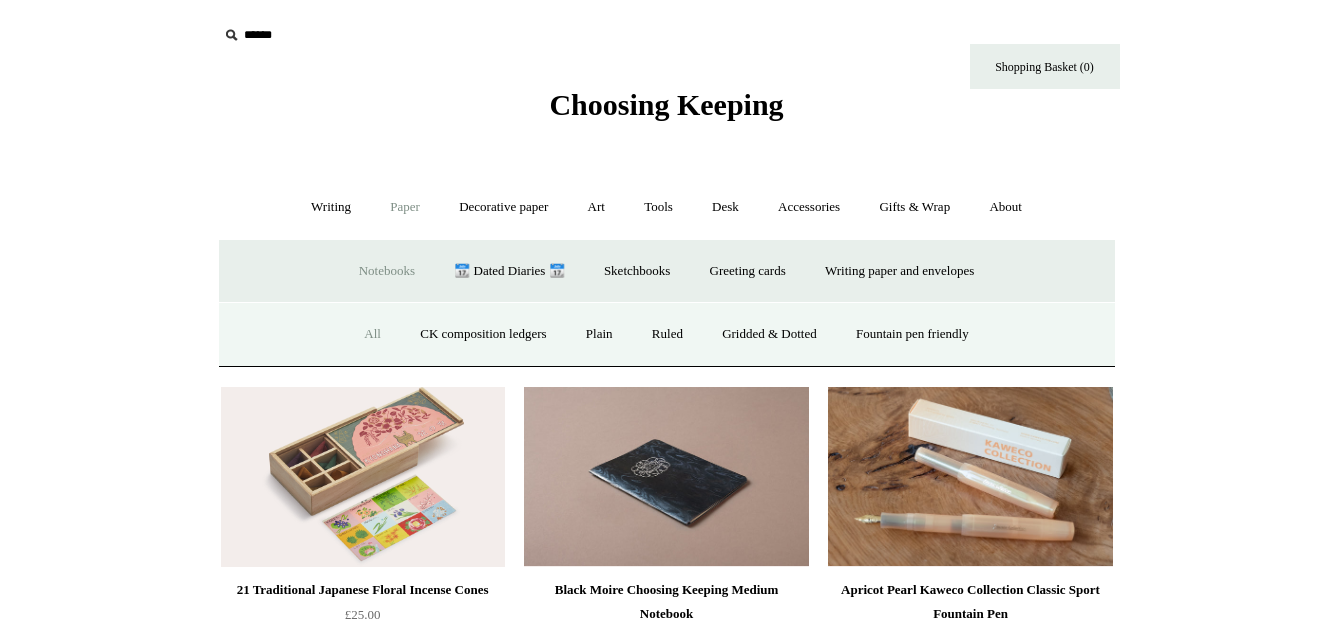 drag, startPoint x: 360, startPoint y: 332, endPoint x: 341, endPoint y: 335, distance: 19.235384 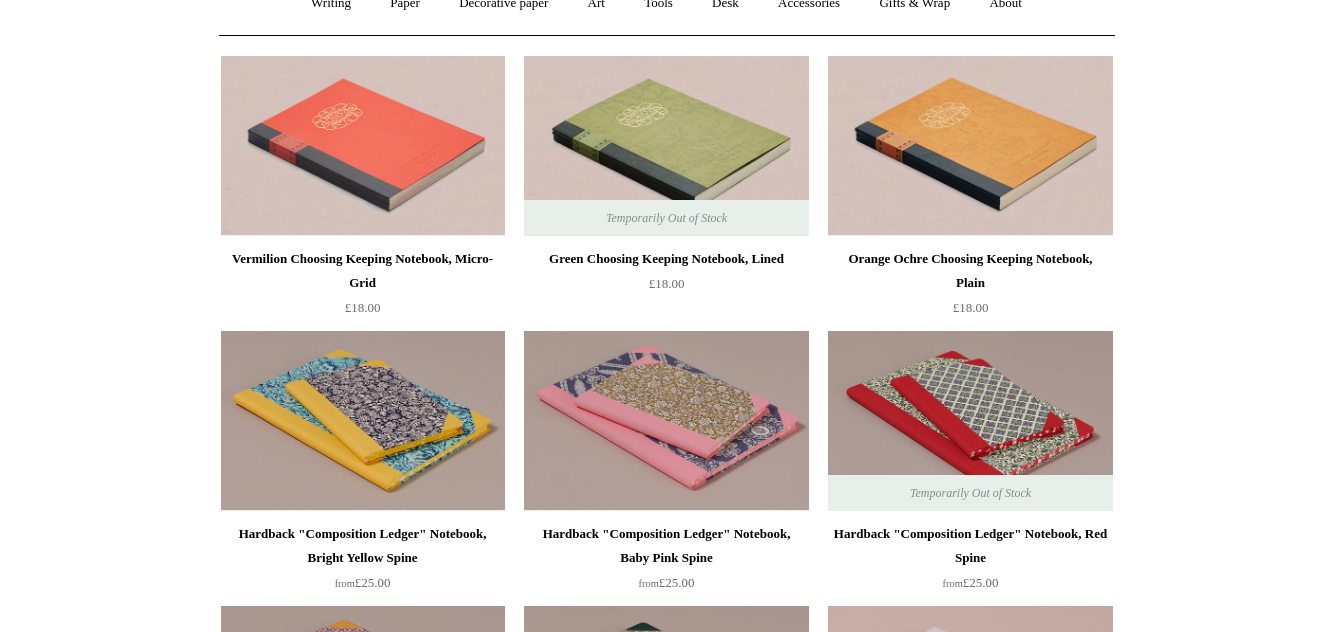 scroll, scrollTop: 408, scrollLeft: 0, axis: vertical 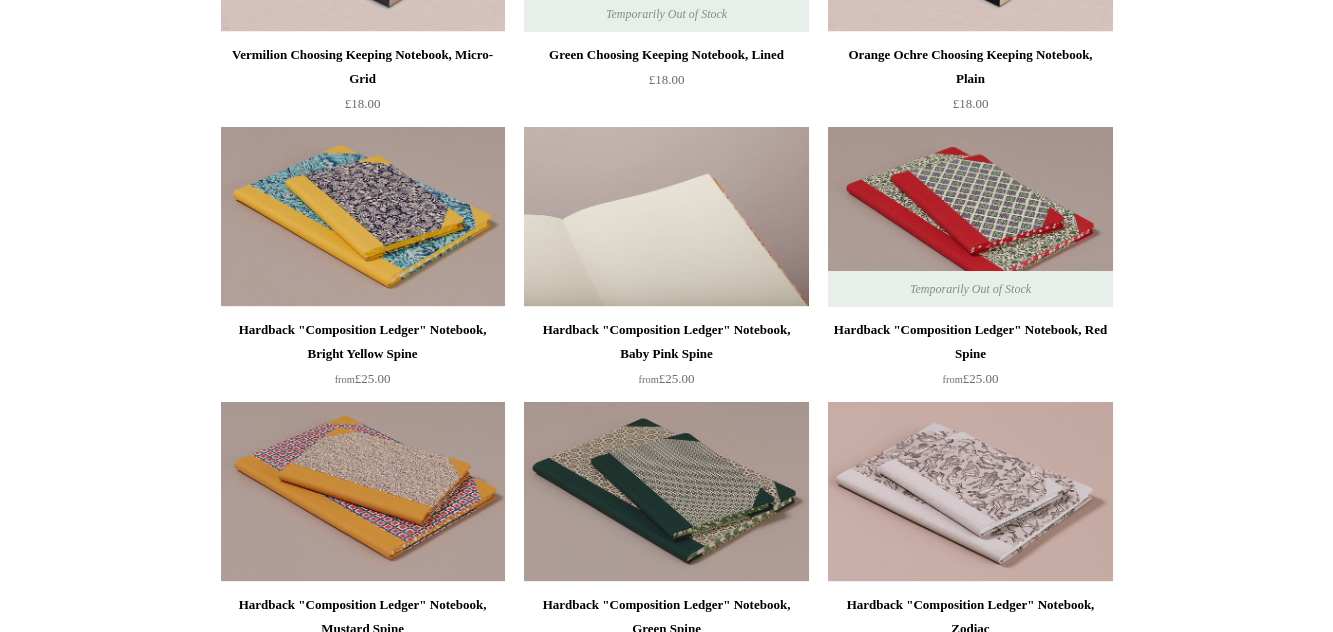 click at bounding box center [666, 217] 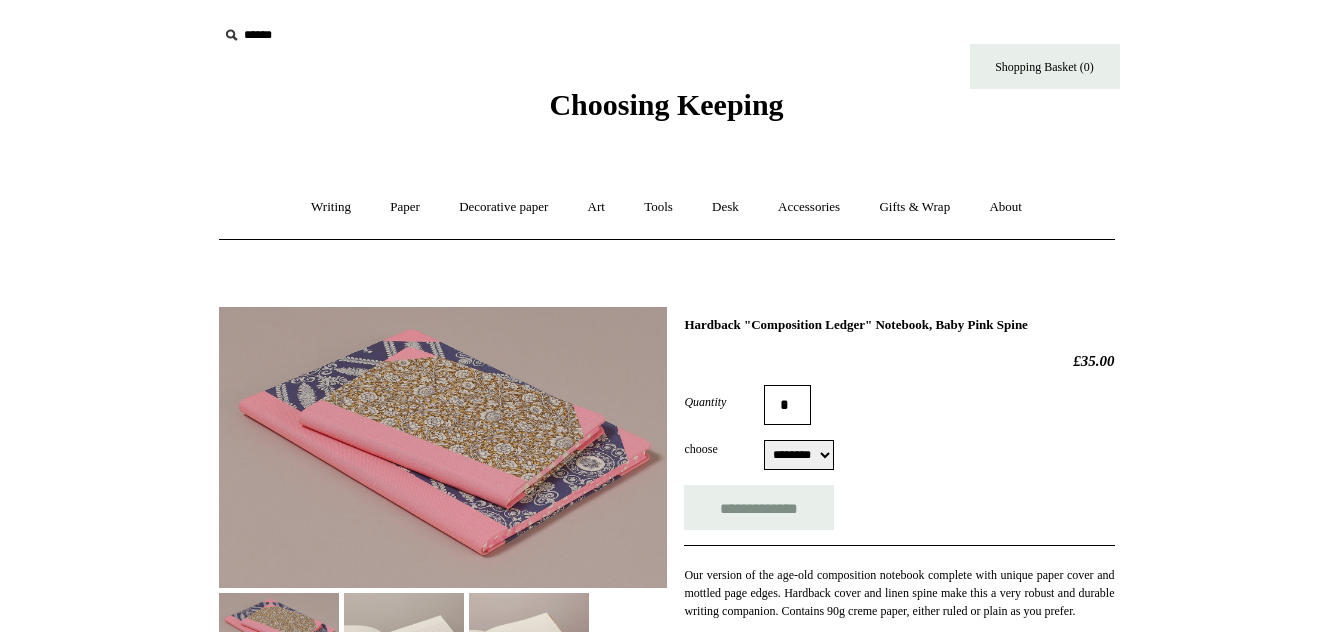 scroll, scrollTop: 0, scrollLeft: 0, axis: both 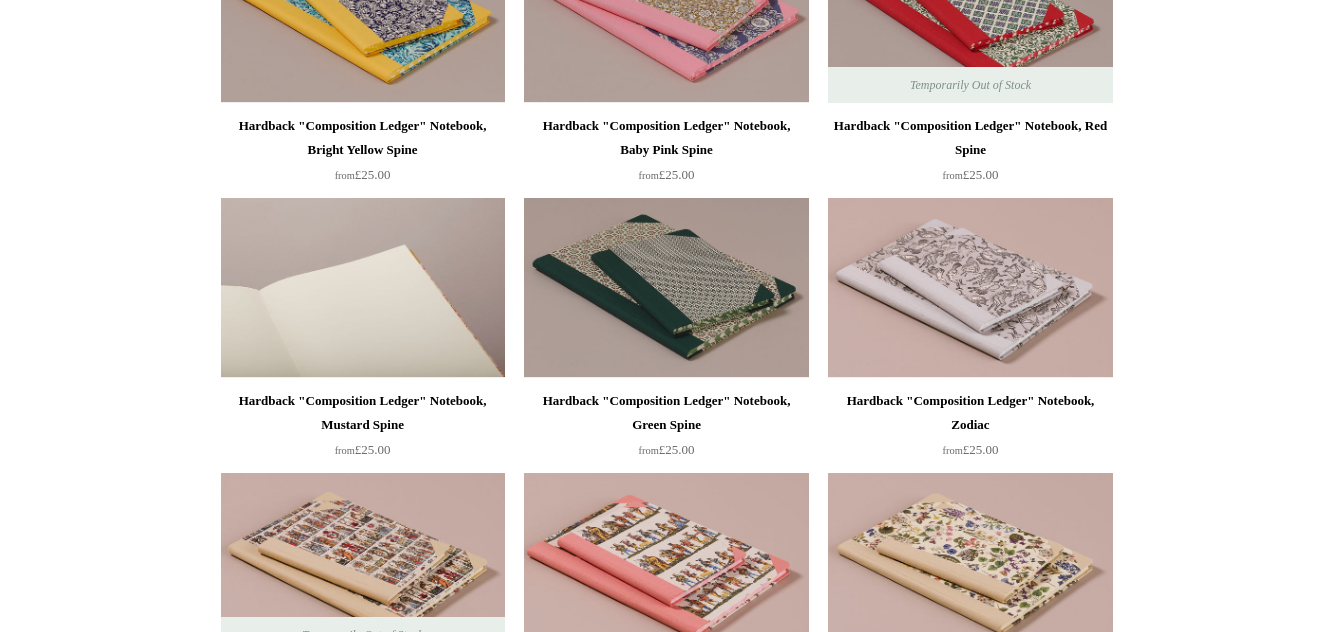 click at bounding box center (363, 288) 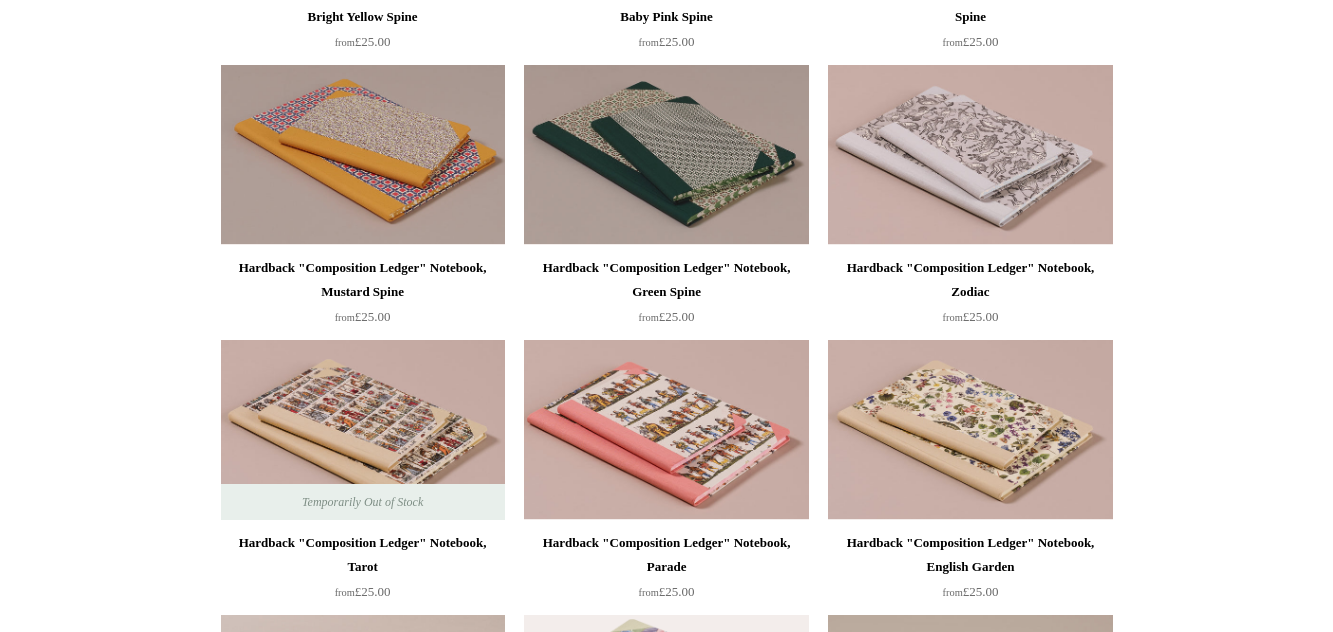 scroll, scrollTop: 816, scrollLeft: 0, axis: vertical 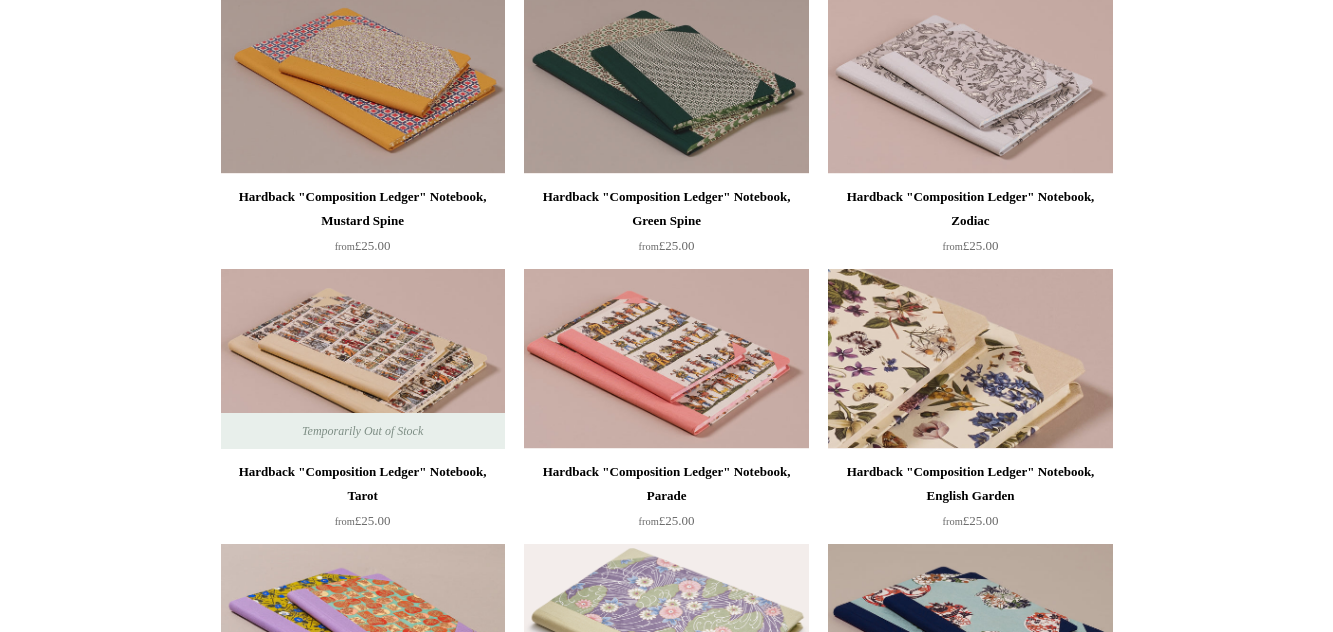 click at bounding box center (970, 359) 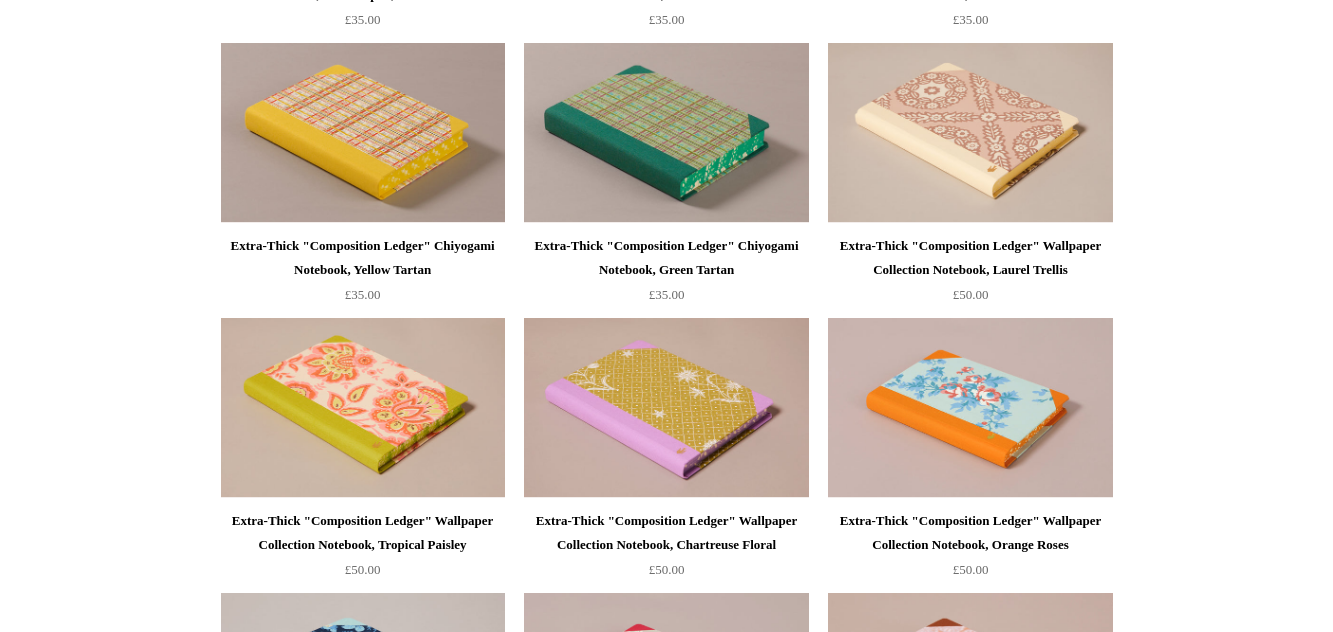 scroll, scrollTop: 2244, scrollLeft: 0, axis: vertical 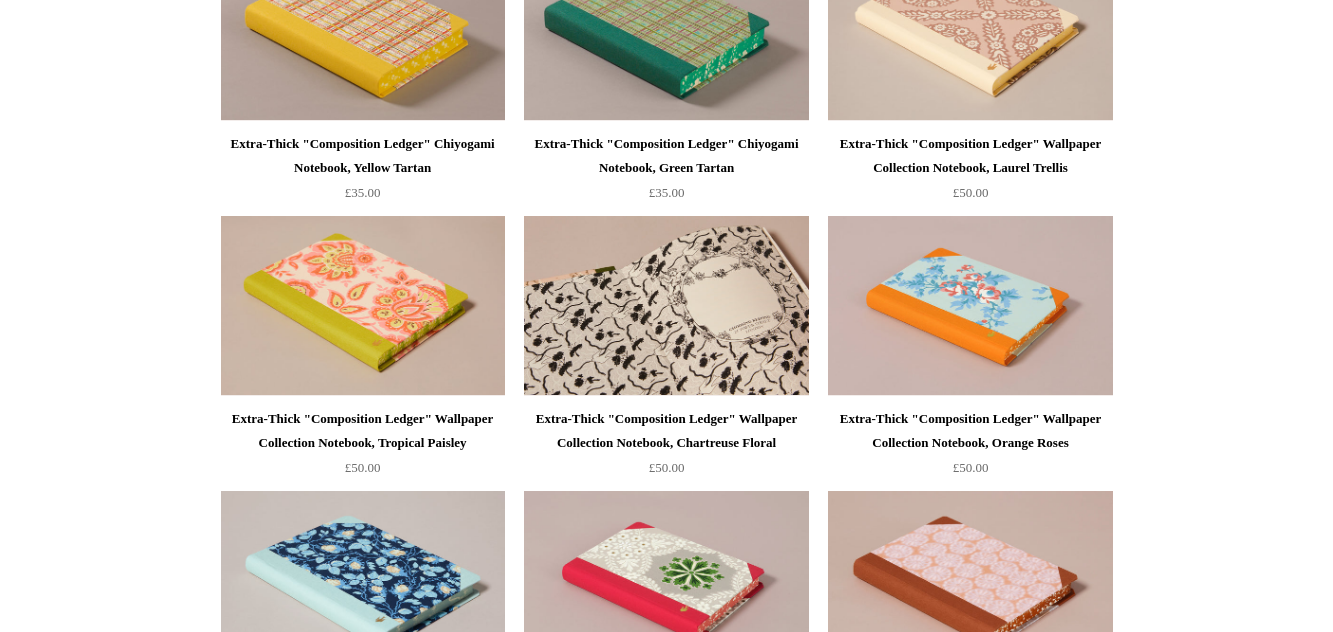 click at bounding box center (666, 306) 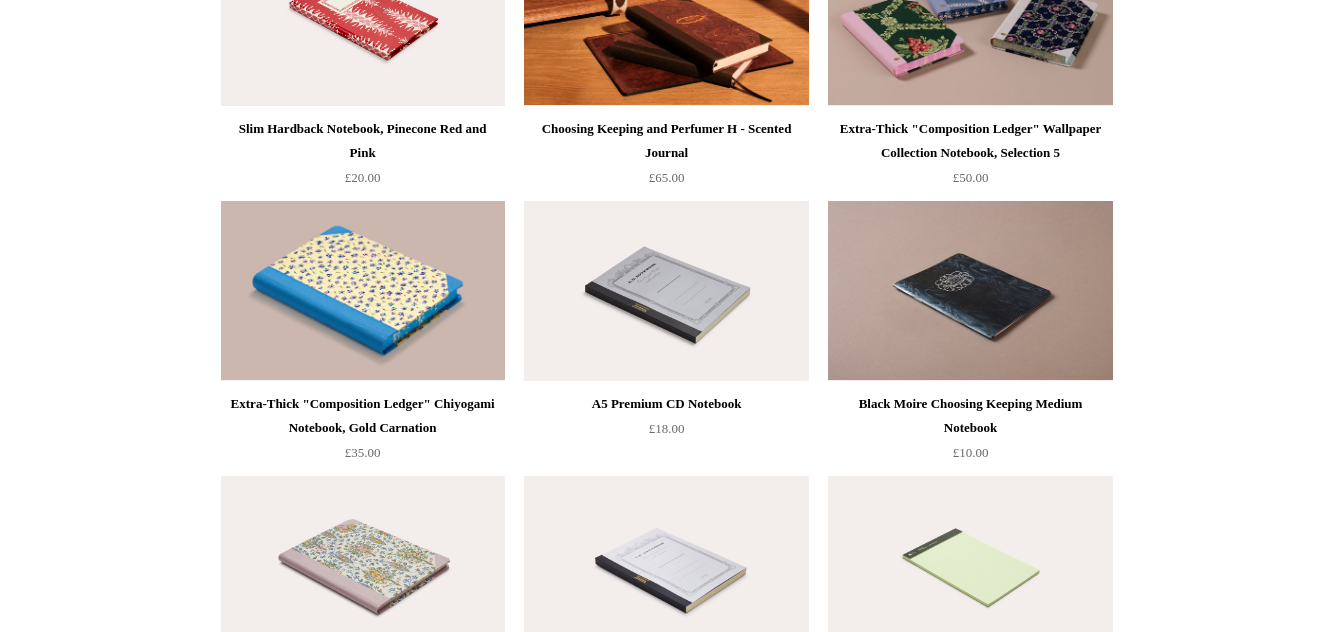 scroll, scrollTop: 8160, scrollLeft: 0, axis: vertical 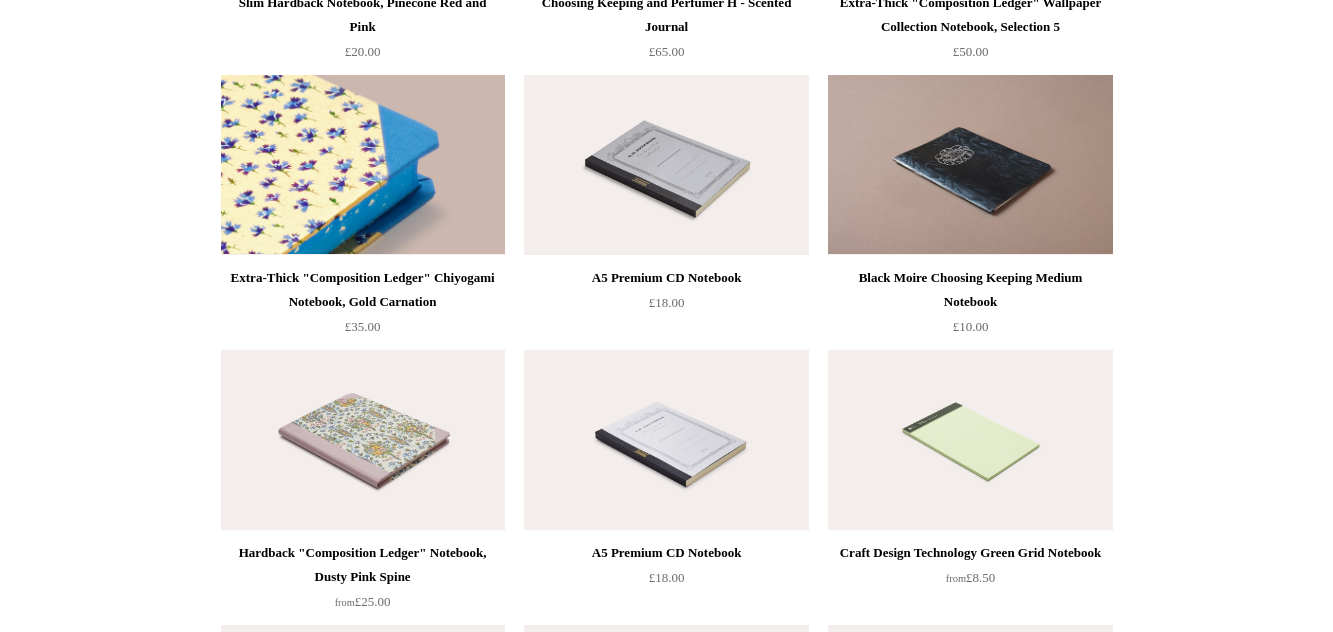 click at bounding box center (363, 165) 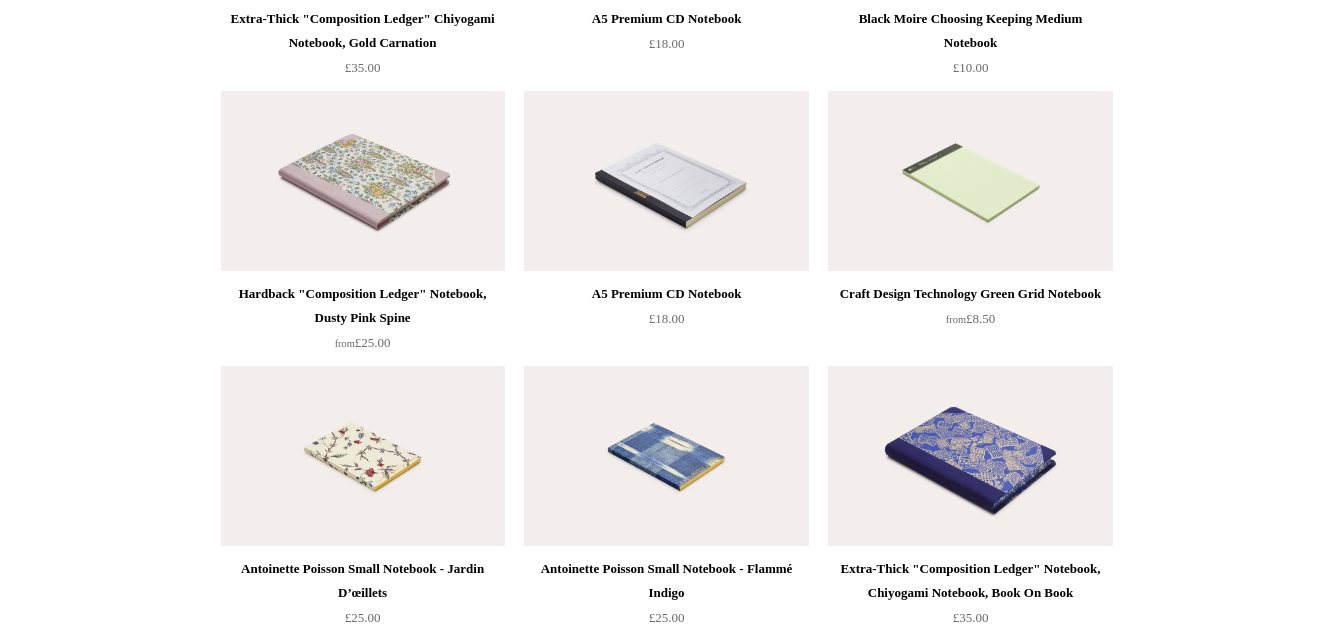 scroll, scrollTop: 8466, scrollLeft: 0, axis: vertical 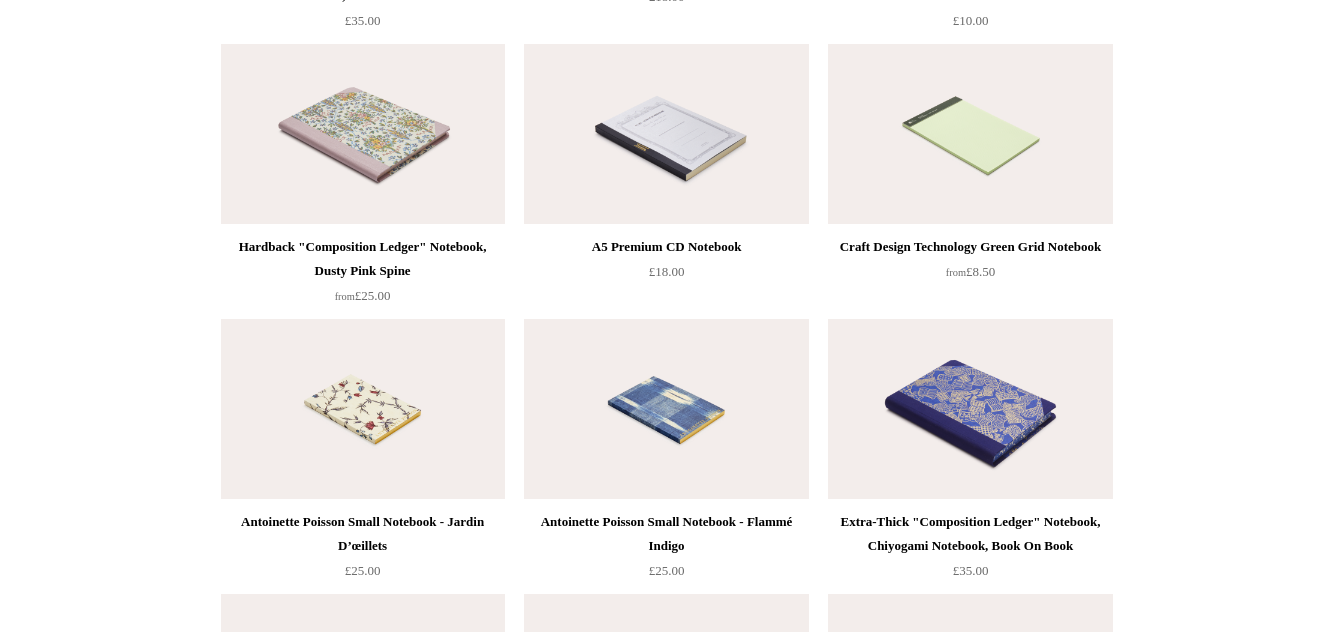 click at bounding box center [363, 134] 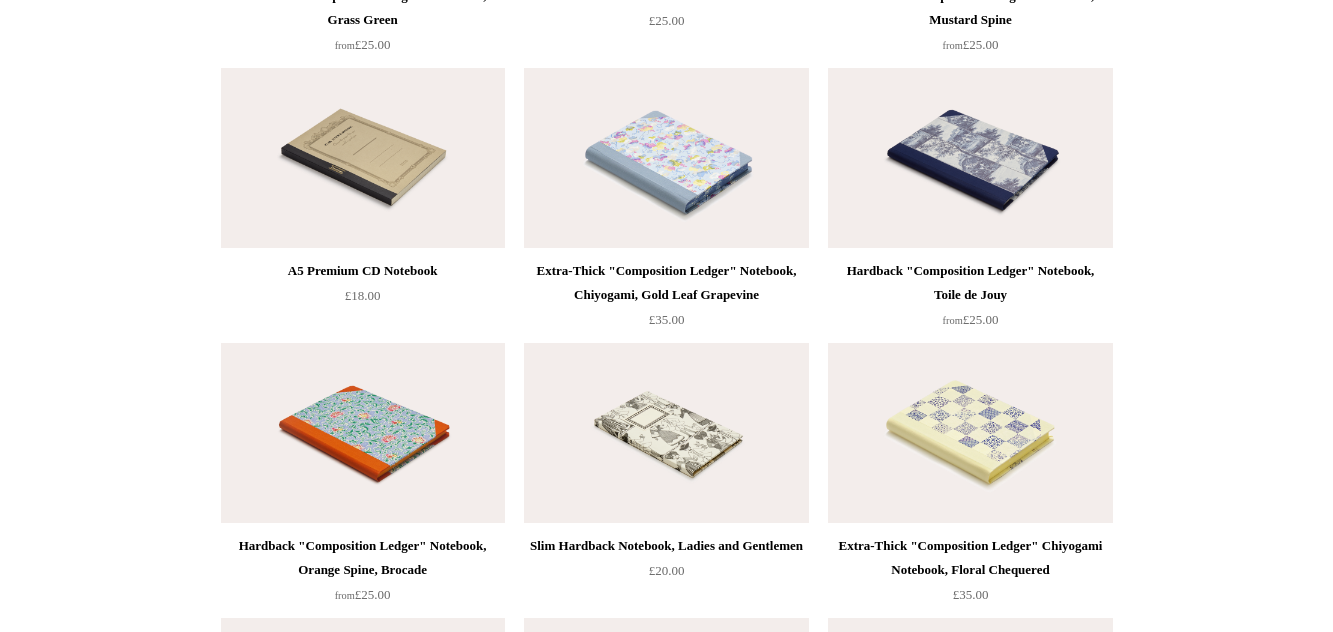 scroll, scrollTop: 9282, scrollLeft: 0, axis: vertical 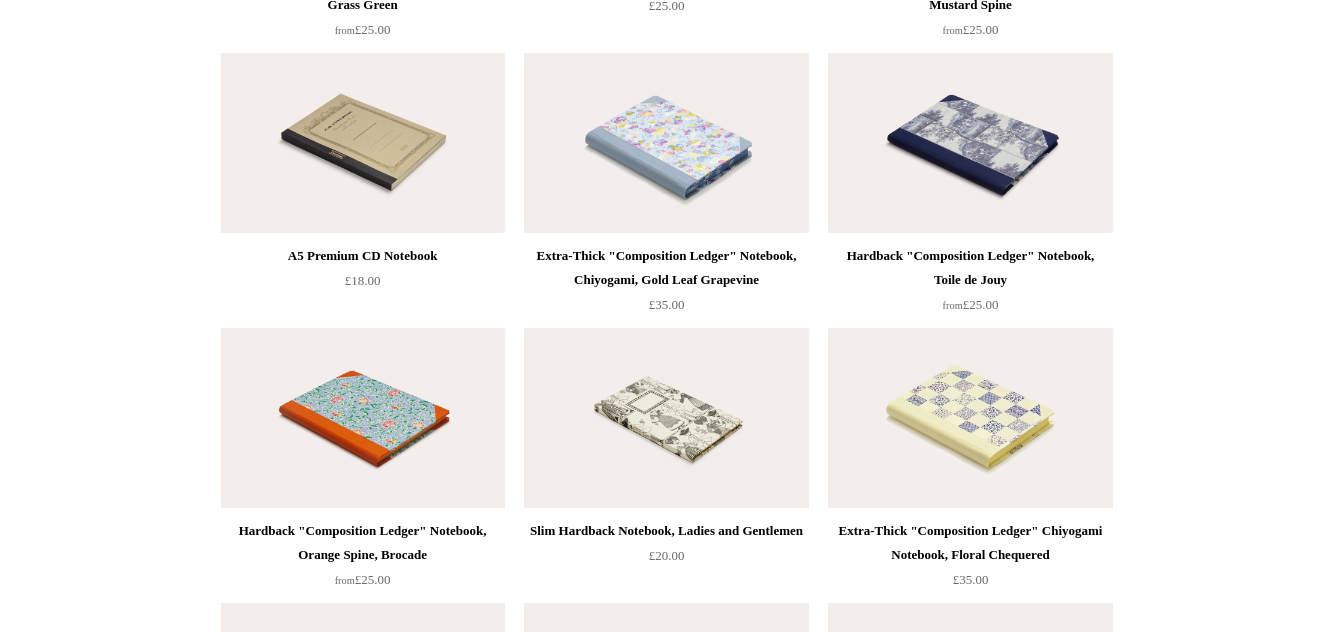 click at bounding box center [666, 143] 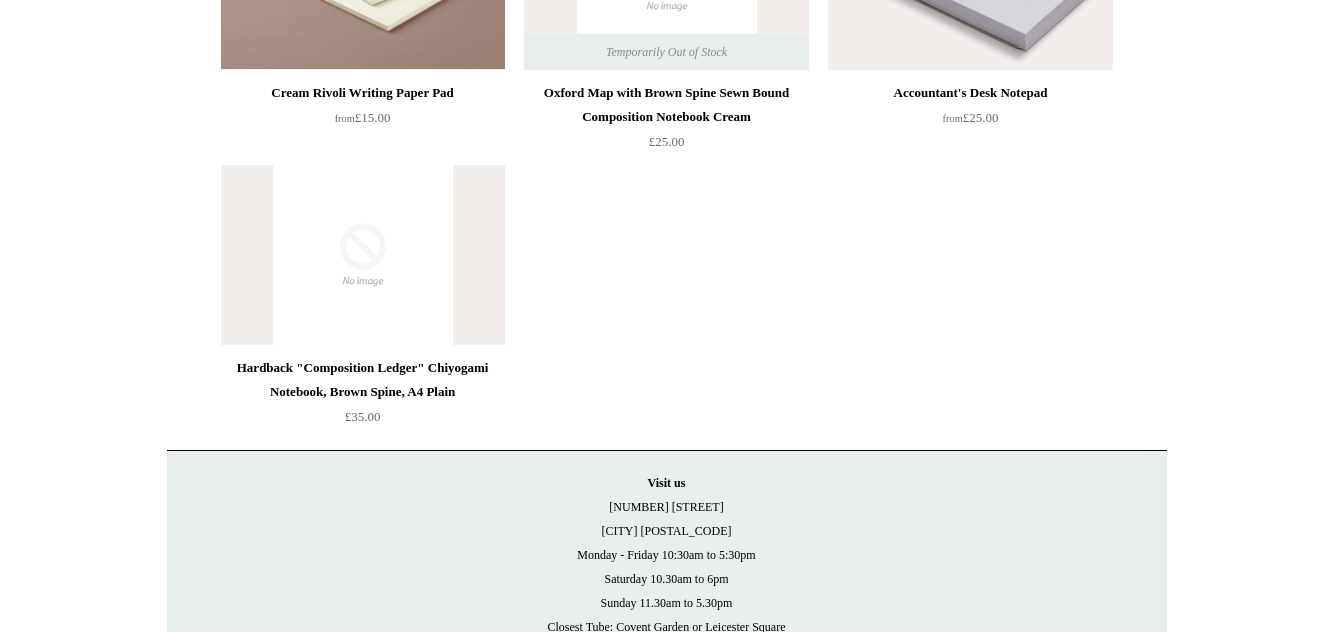 scroll, scrollTop: 11730, scrollLeft: 0, axis: vertical 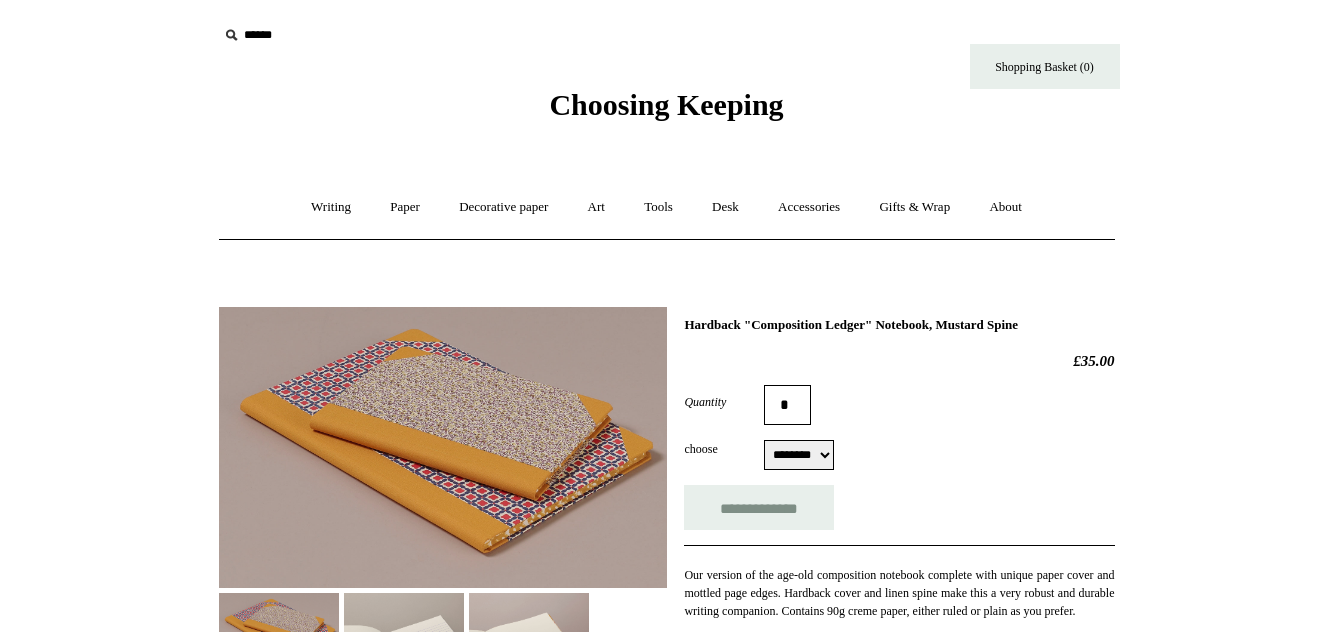 click on "******** ******** ******** ********" at bounding box center [799, 455] 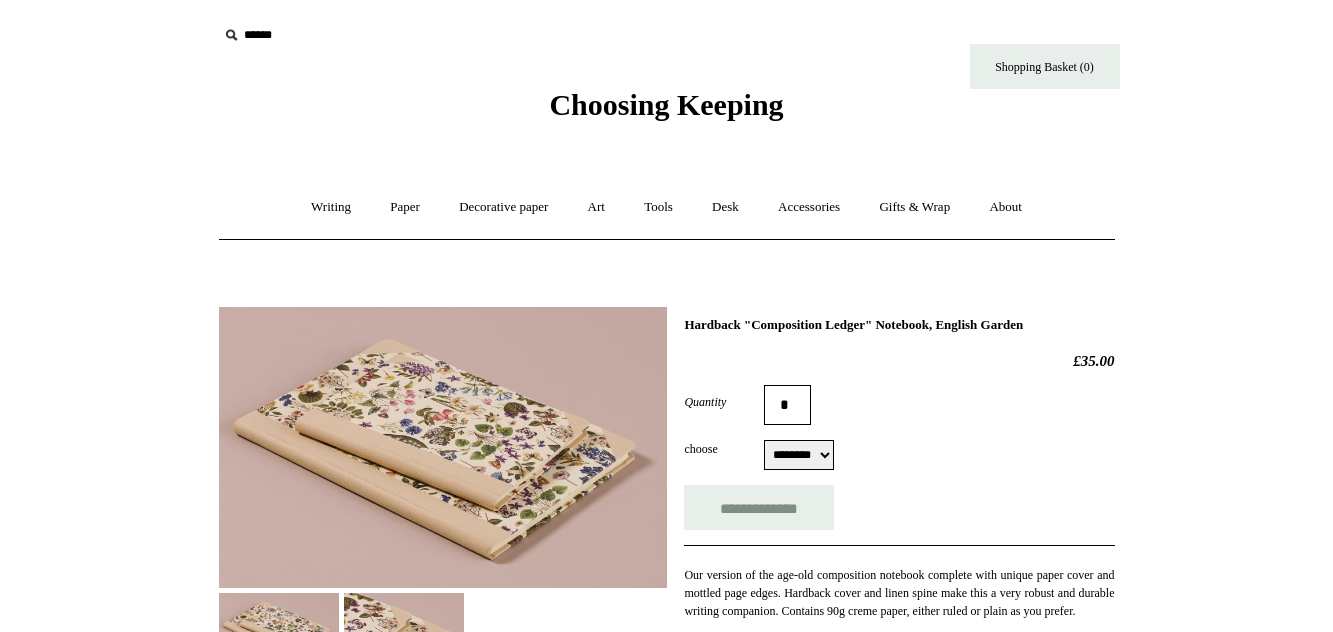 scroll, scrollTop: 0, scrollLeft: 0, axis: both 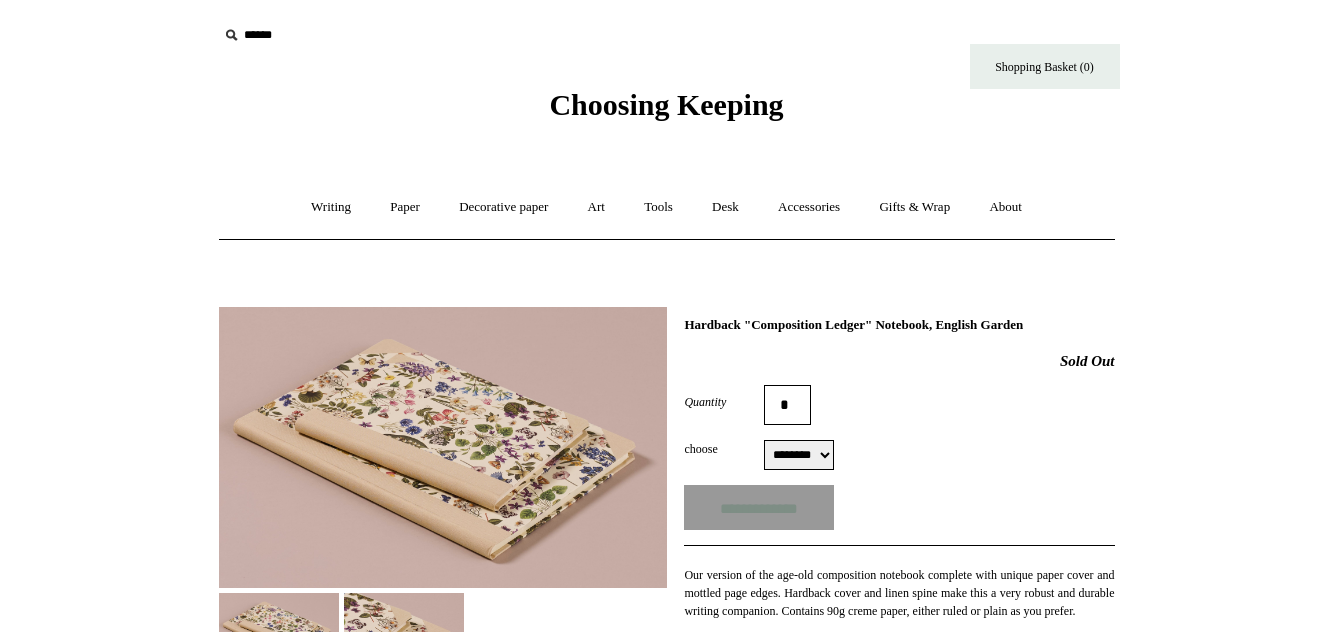 click on "******** ******** ******** ********" at bounding box center (799, 455) 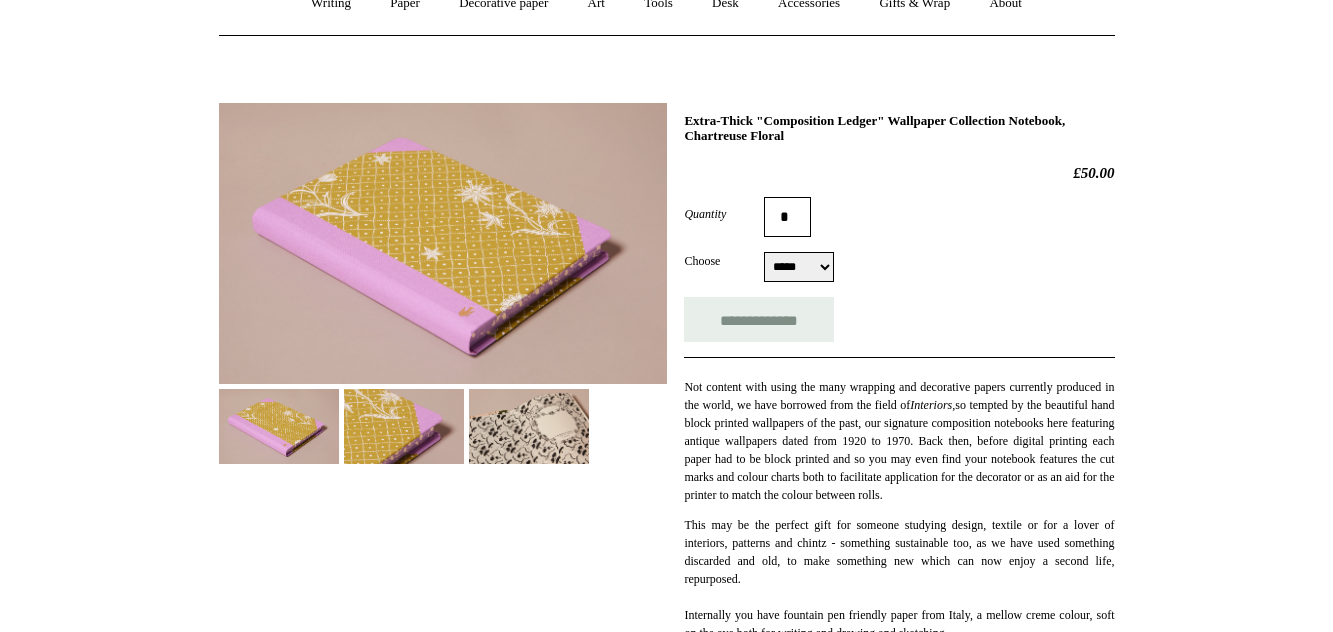 scroll, scrollTop: 204, scrollLeft: 0, axis: vertical 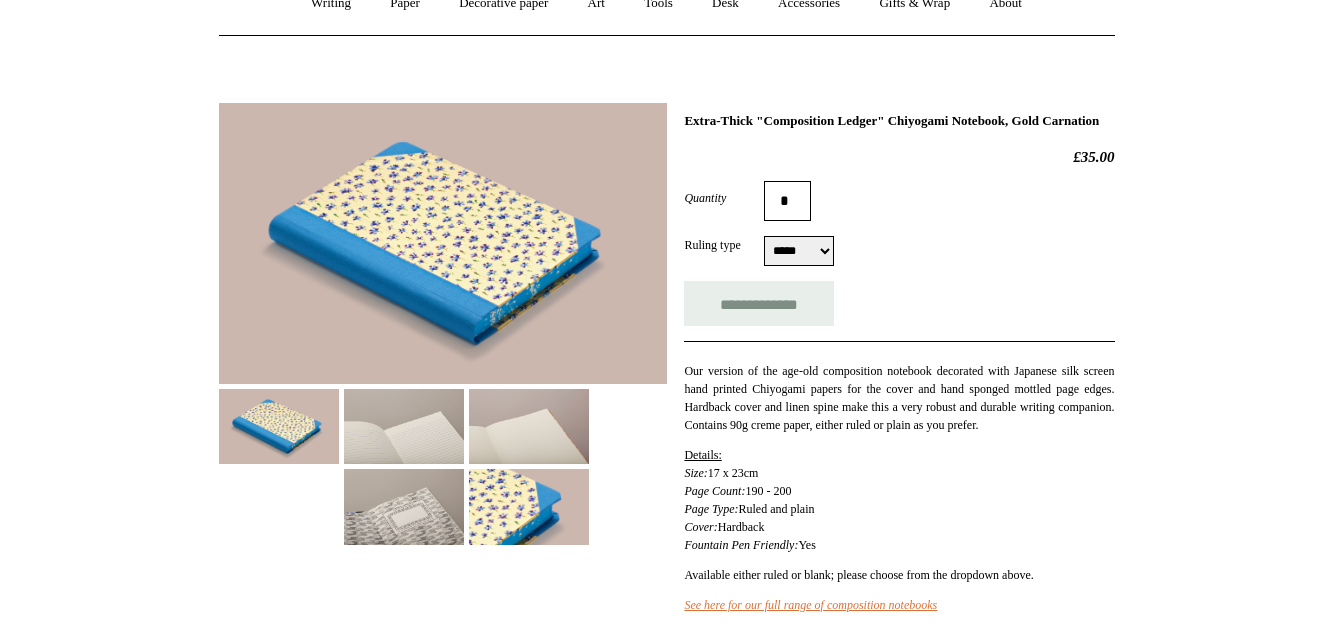 click on "***** *****" at bounding box center (799, 251) 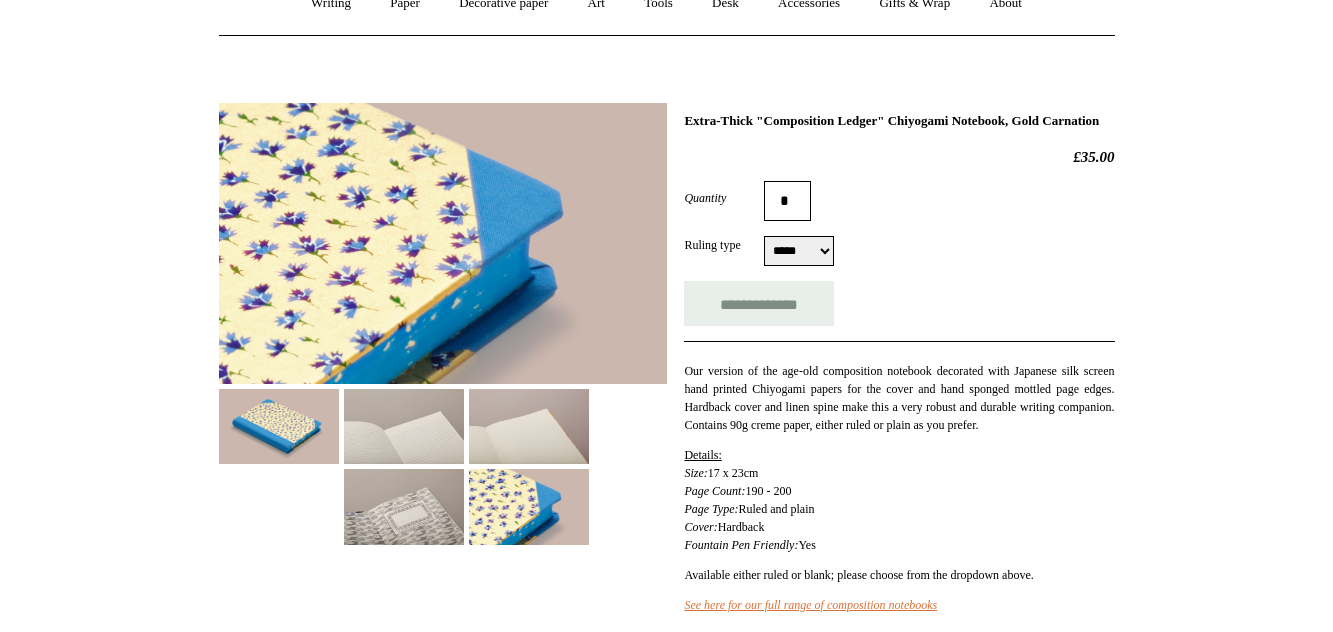 click at bounding box center (404, 506) 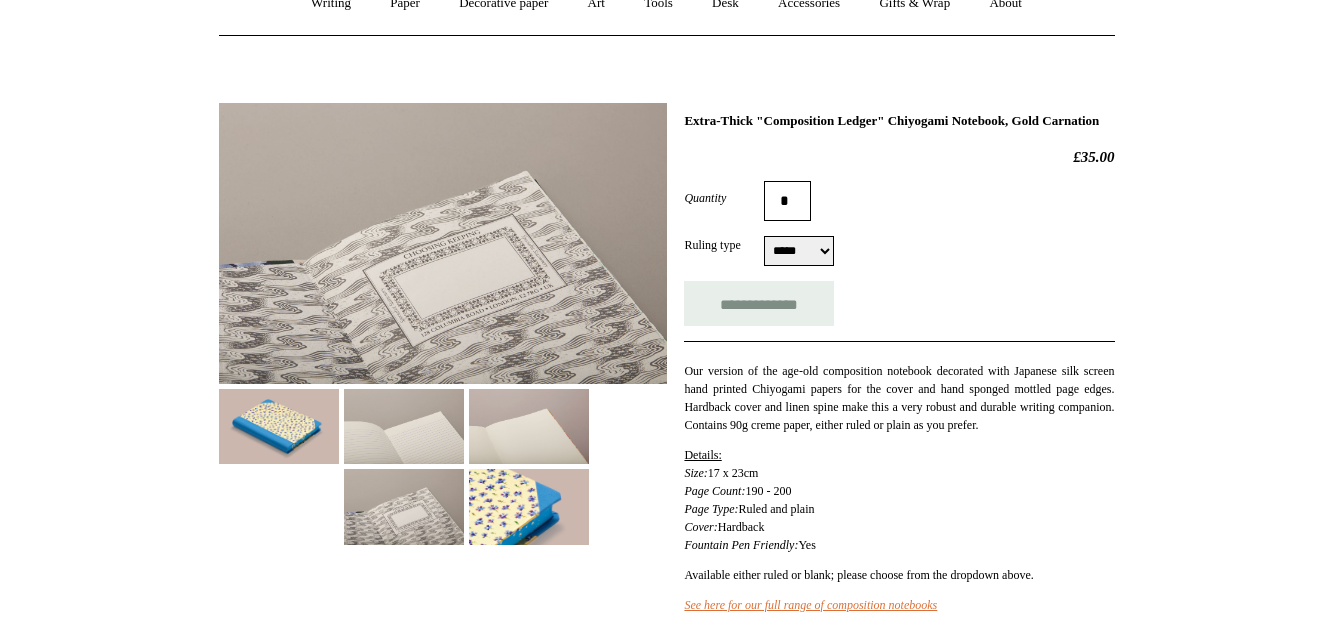 click at bounding box center [529, 506] 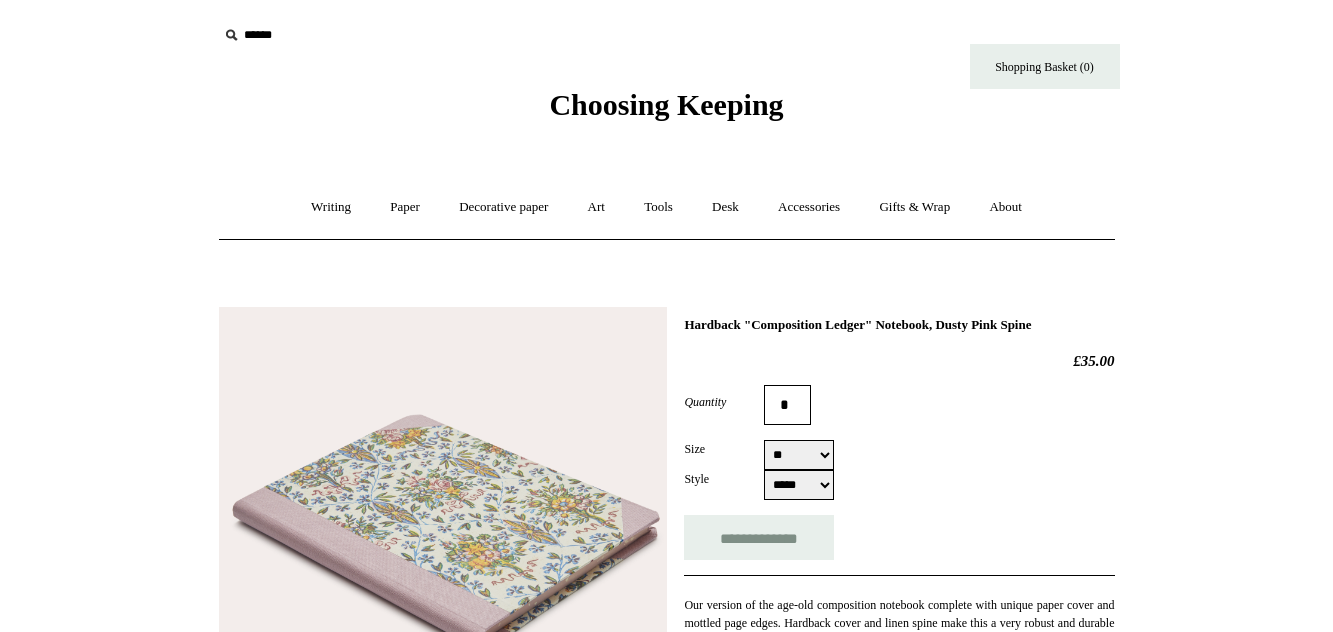 scroll, scrollTop: 204, scrollLeft: 0, axis: vertical 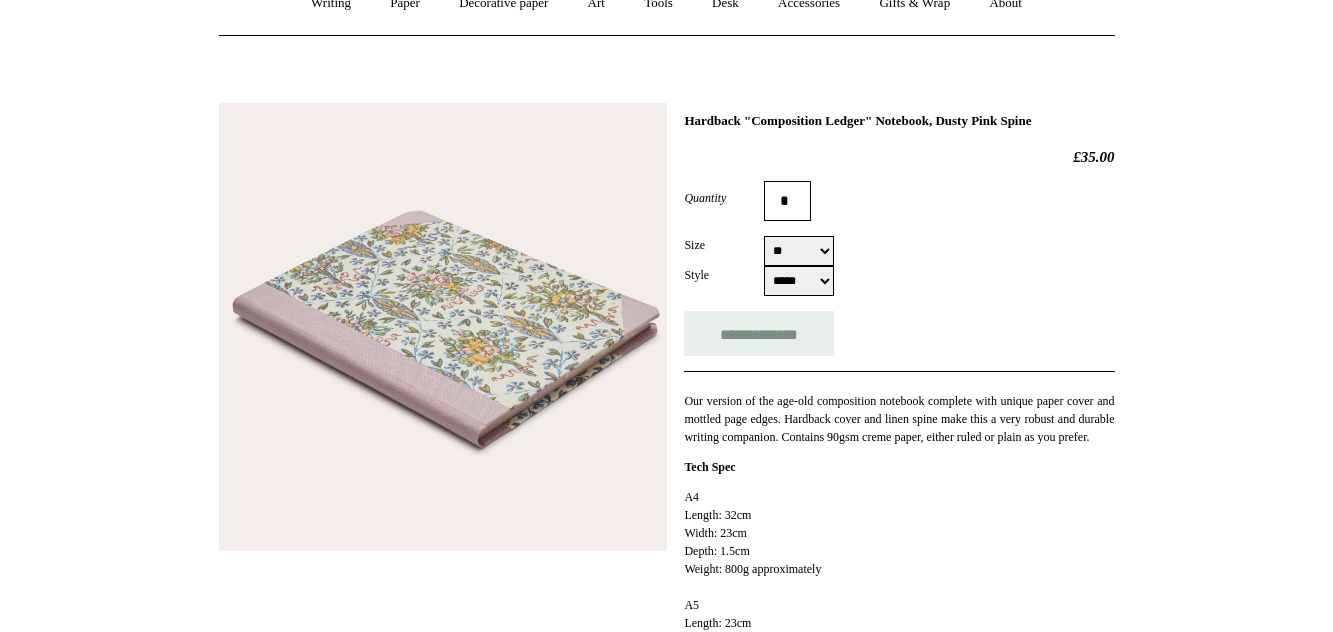 click on "** **" at bounding box center [799, 251] 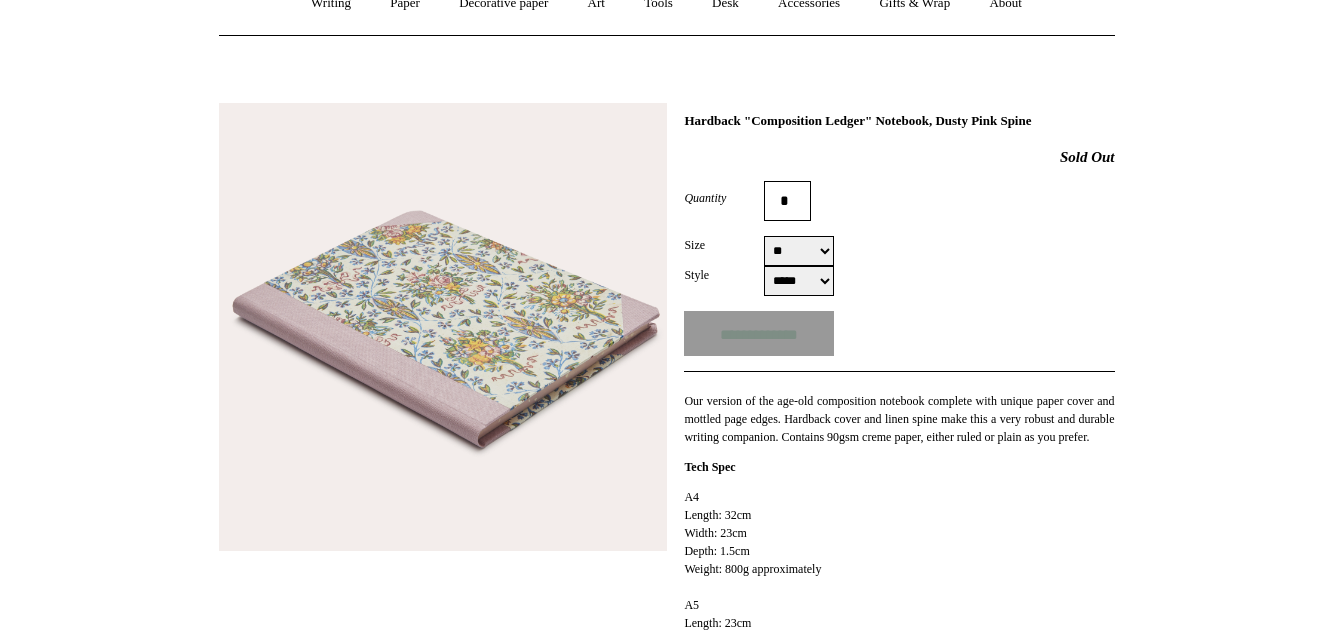 click on "***** *****" at bounding box center (799, 281) 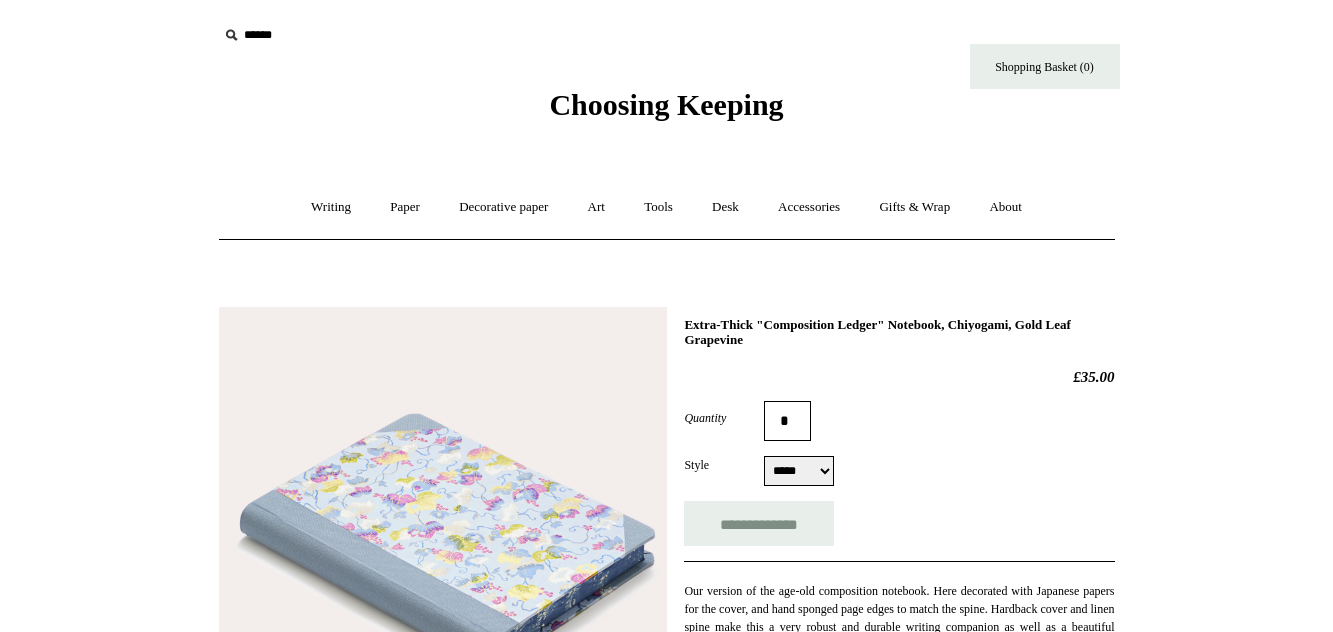 scroll, scrollTop: 204, scrollLeft: 0, axis: vertical 